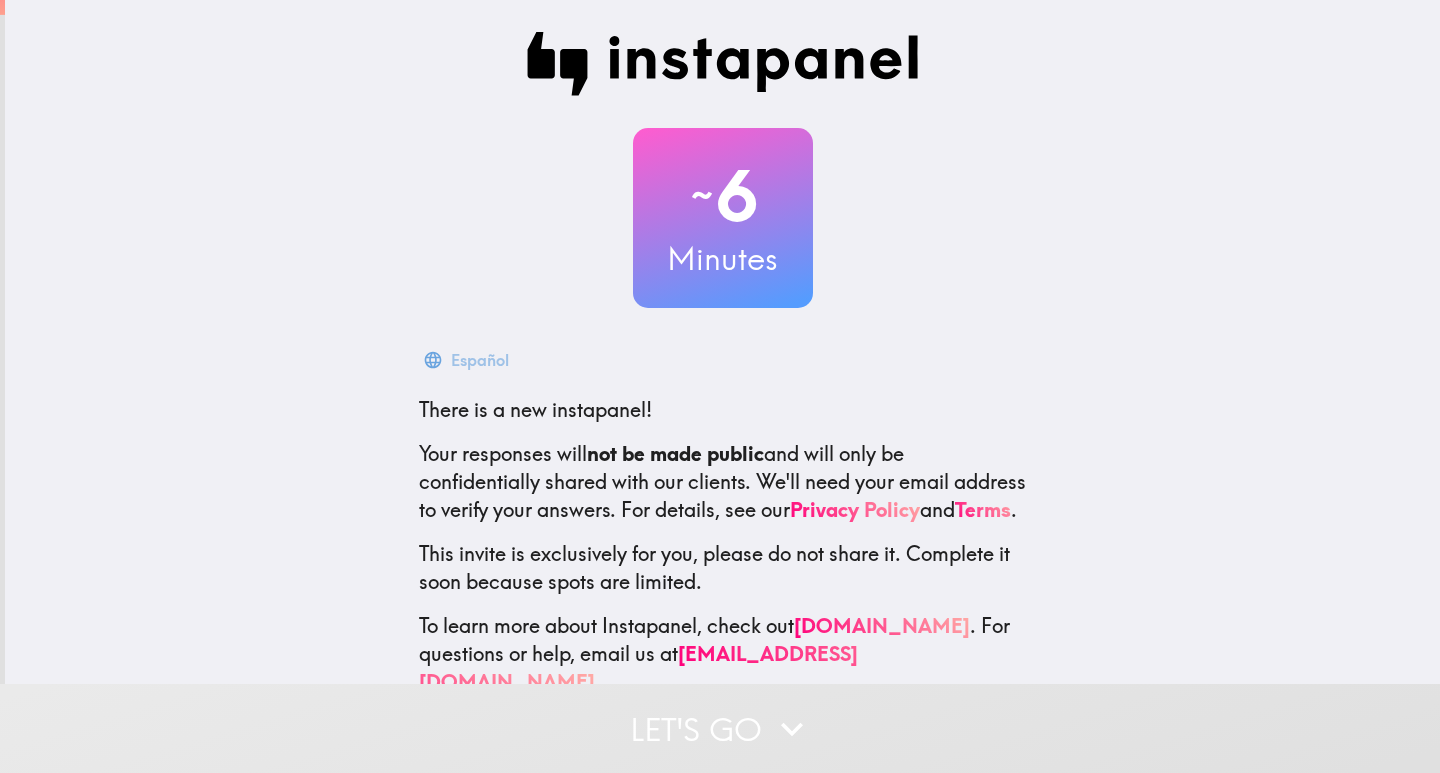 scroll, scrollTop: 0, scrollLeft: 0, axis: both 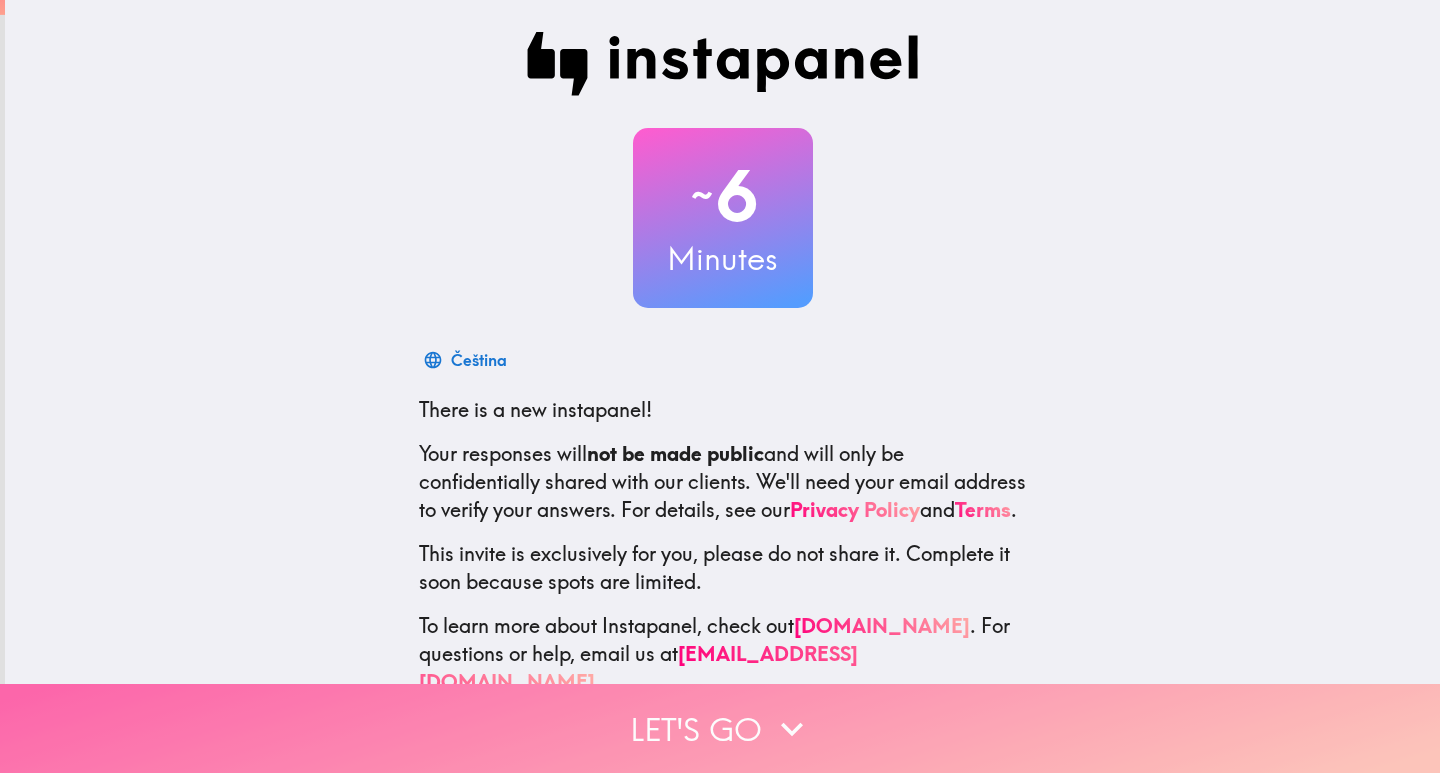 click on "Let's go" at bounding box center (720, 728) 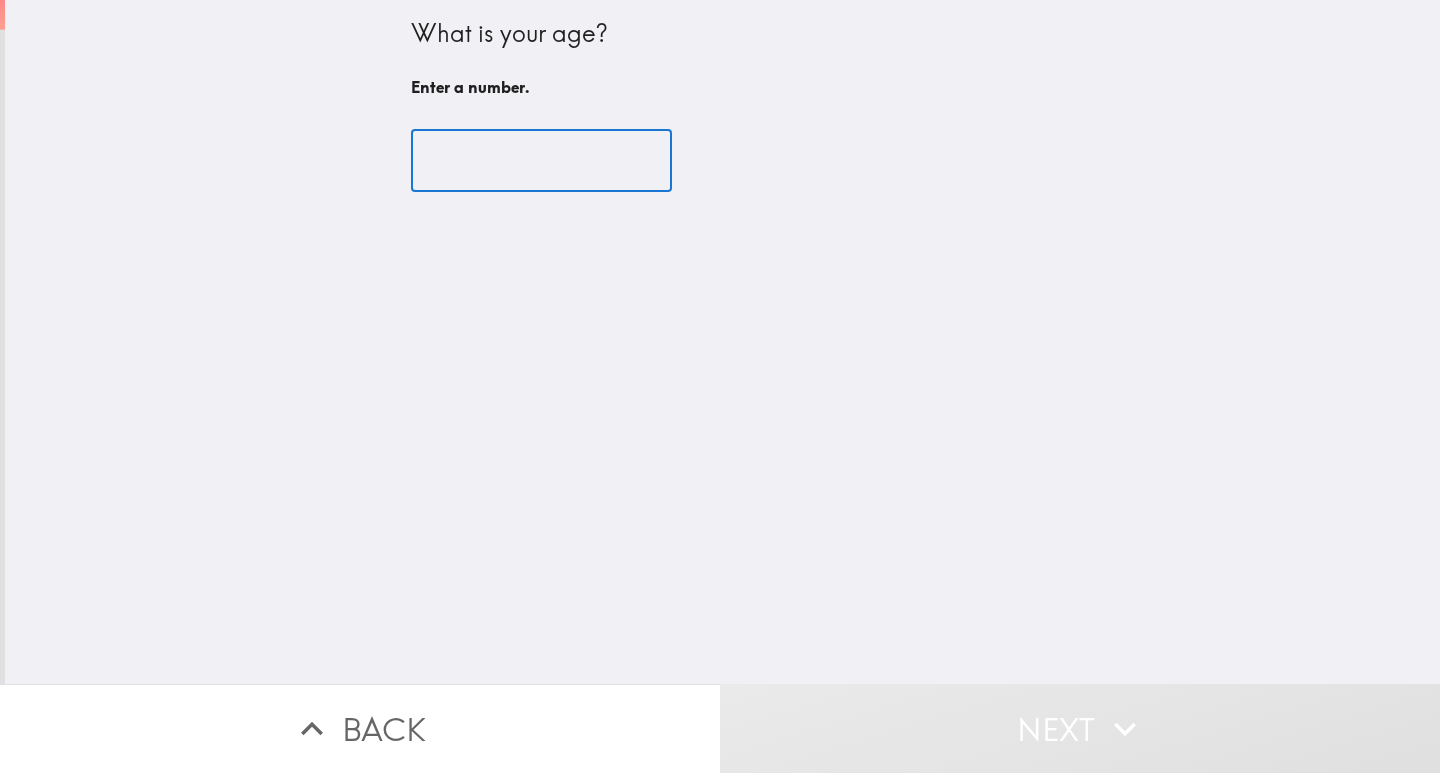 click at bounding box center (541, 161) 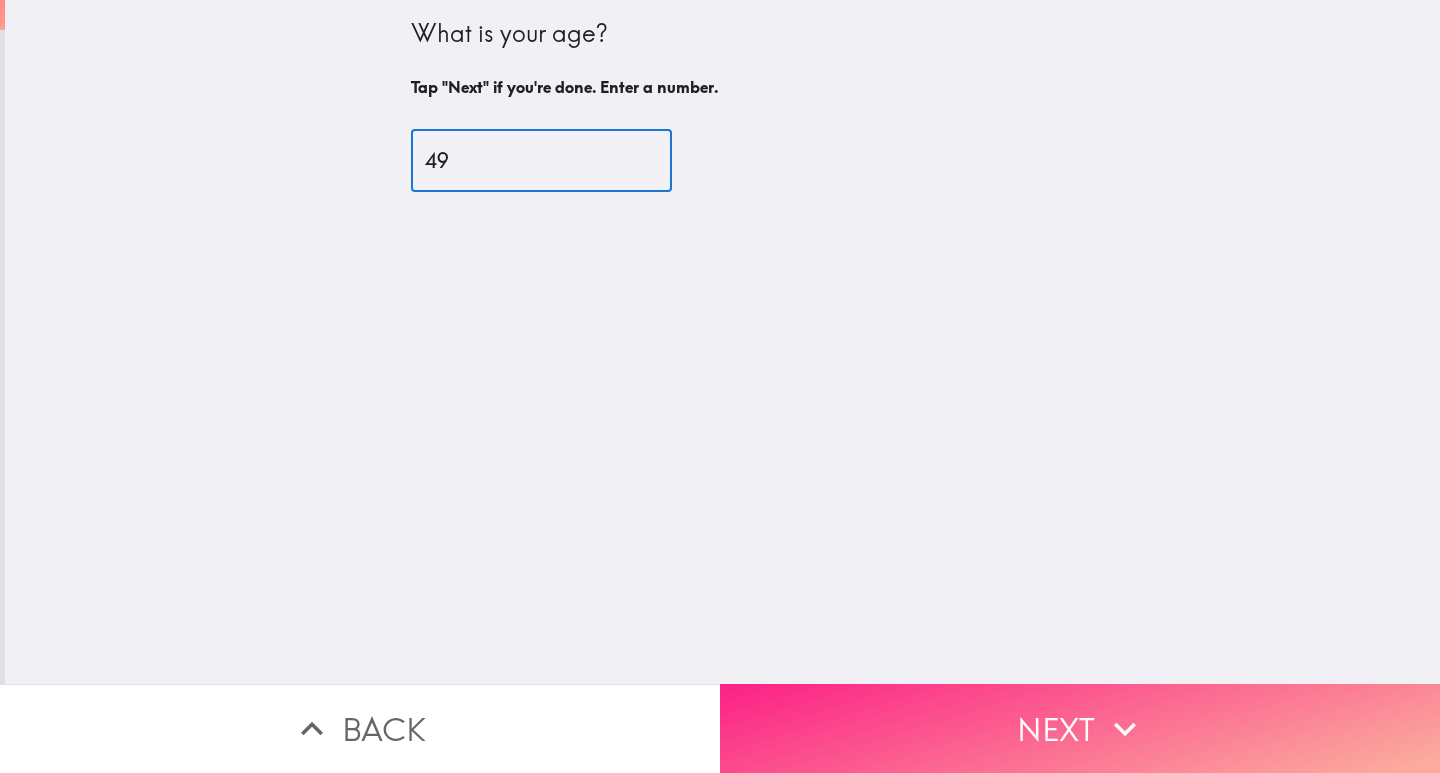 type on "49" 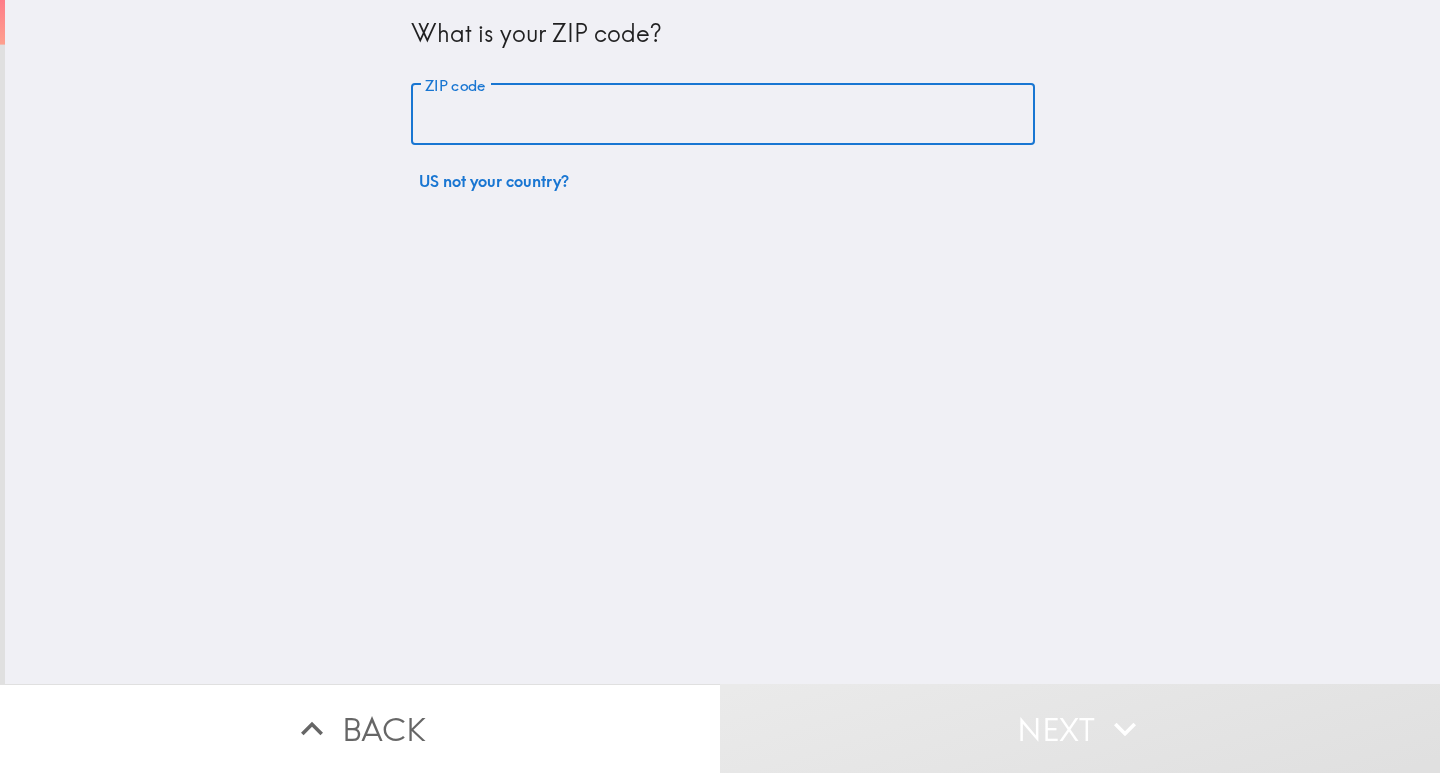 click on "ZIP code" at bounding box center [723, 115] 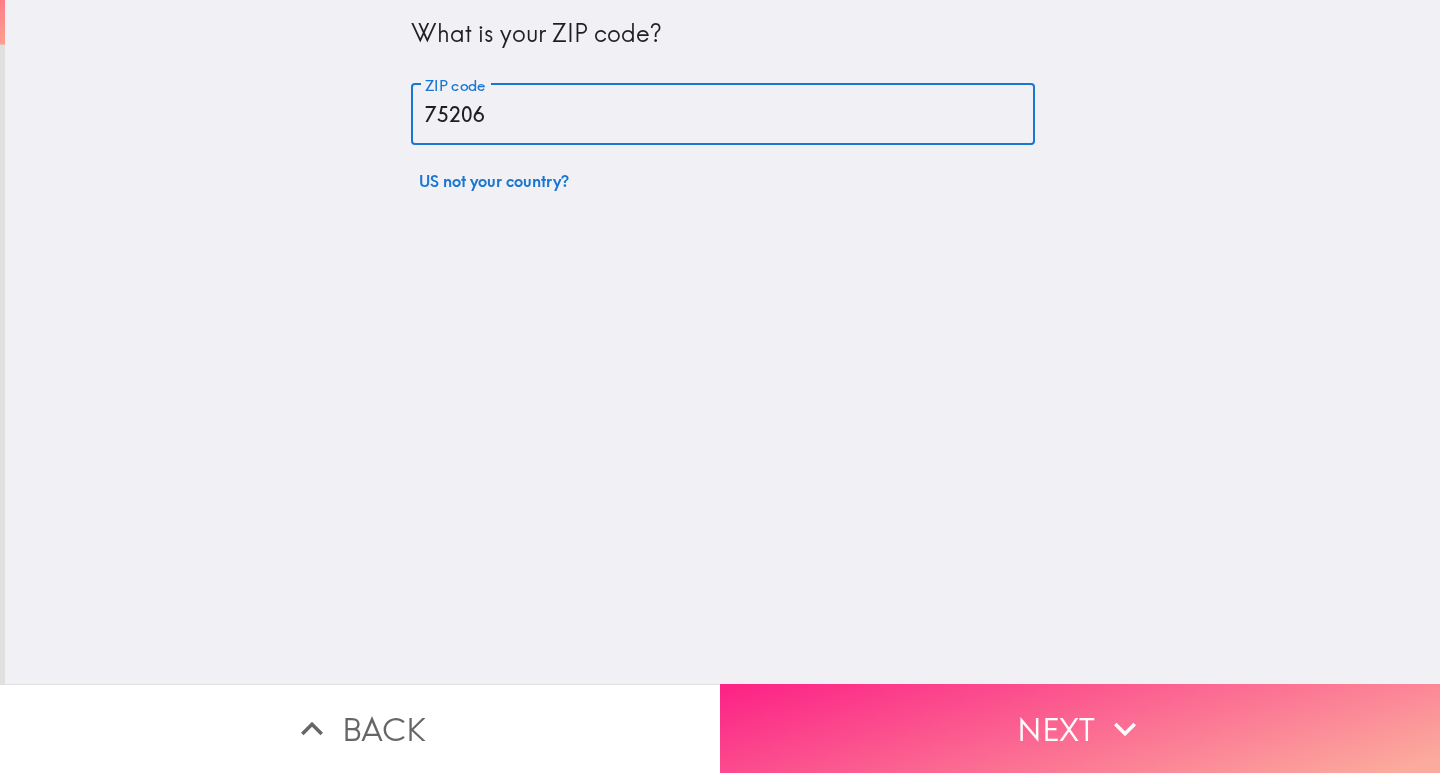 type on "75206" 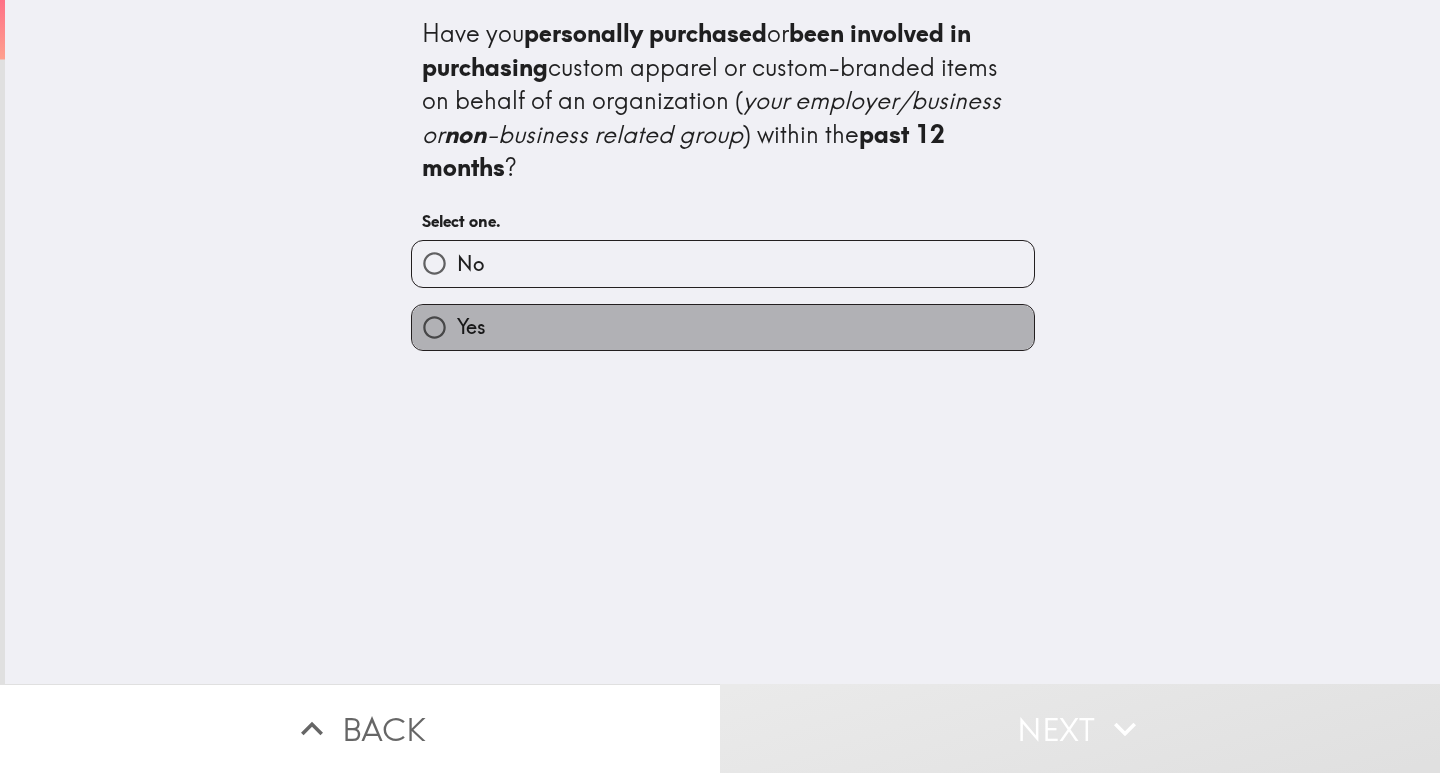 click on "Yes" at bounding box center [723, 327] 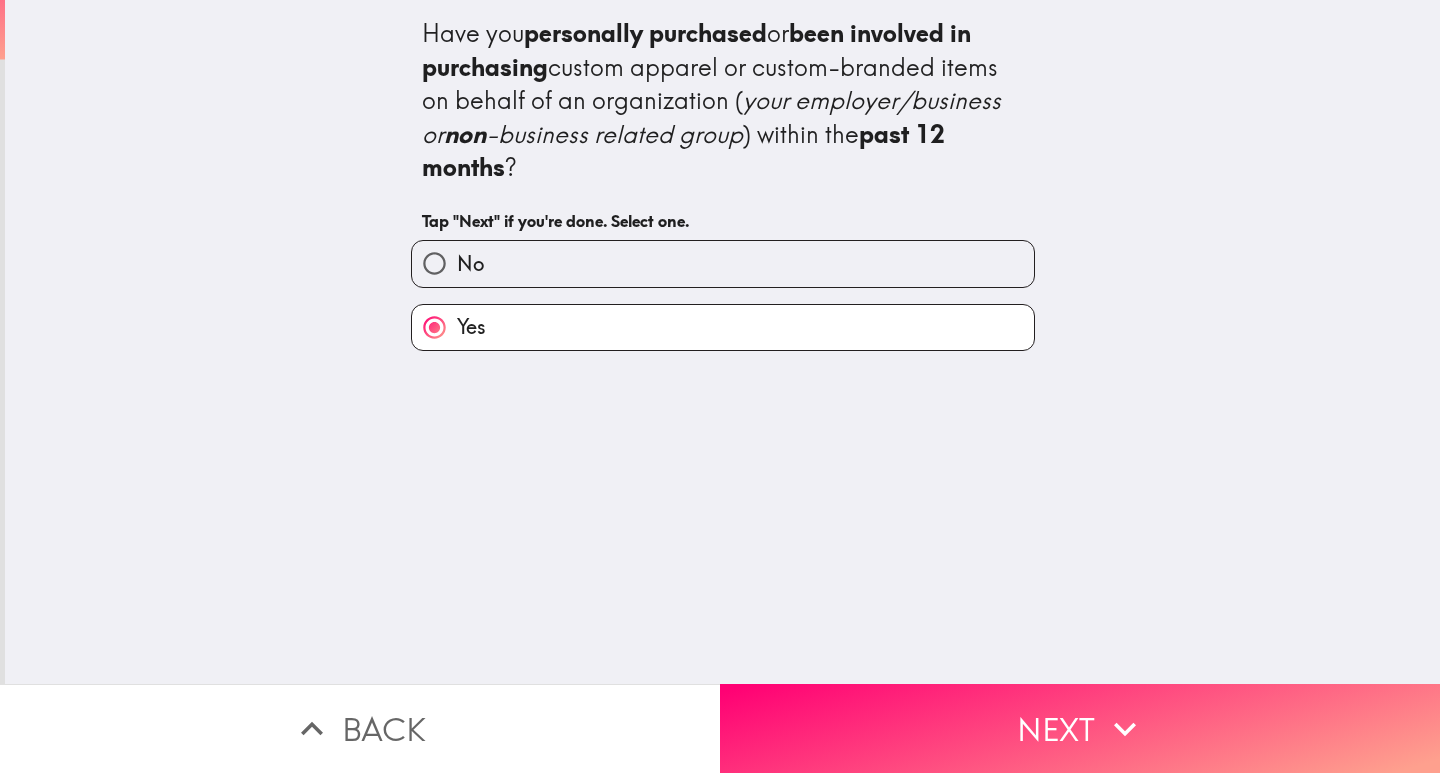 click on "Next" at bounding box center [1080, 728] 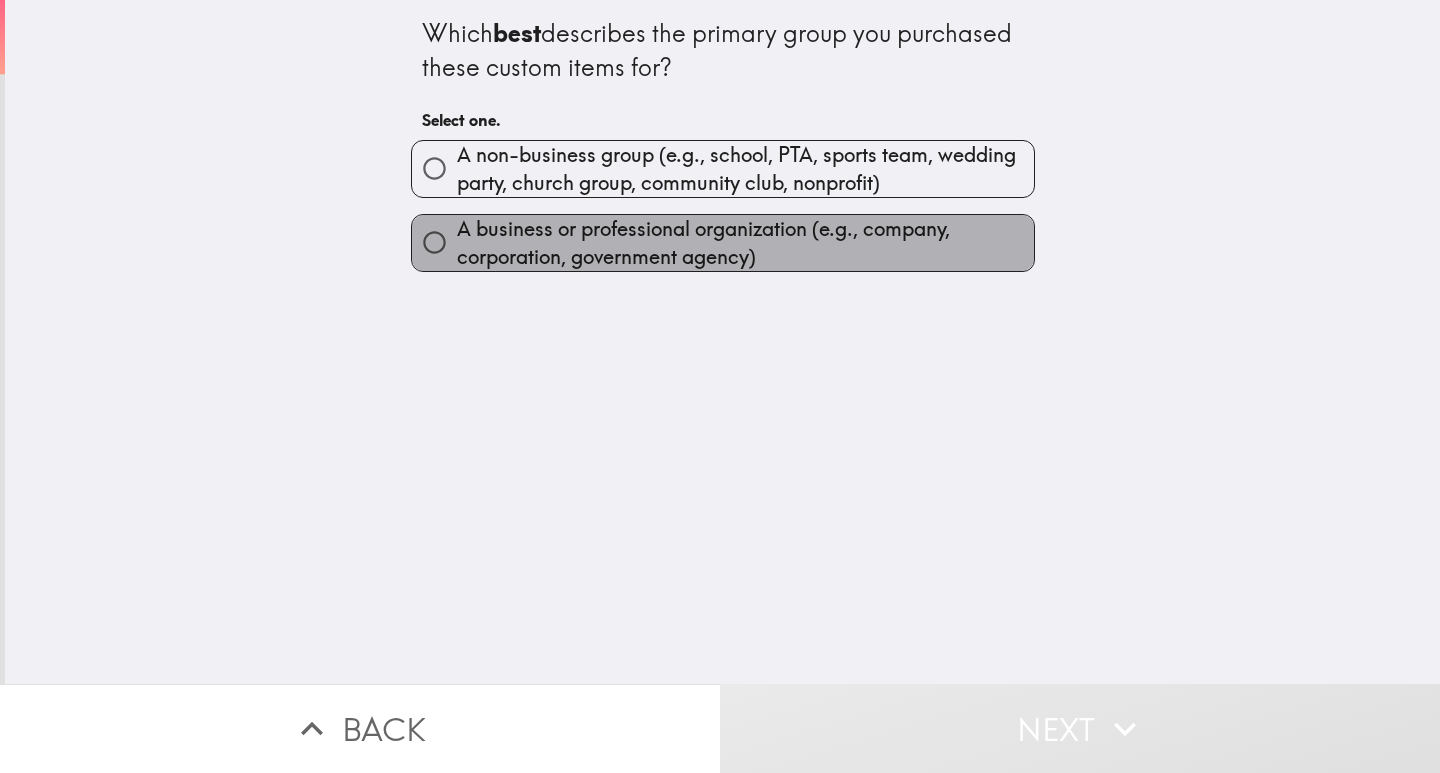 click on "A business or professional organization (e.g., company, corporation, government agency)" at bounding box center [745, 243] 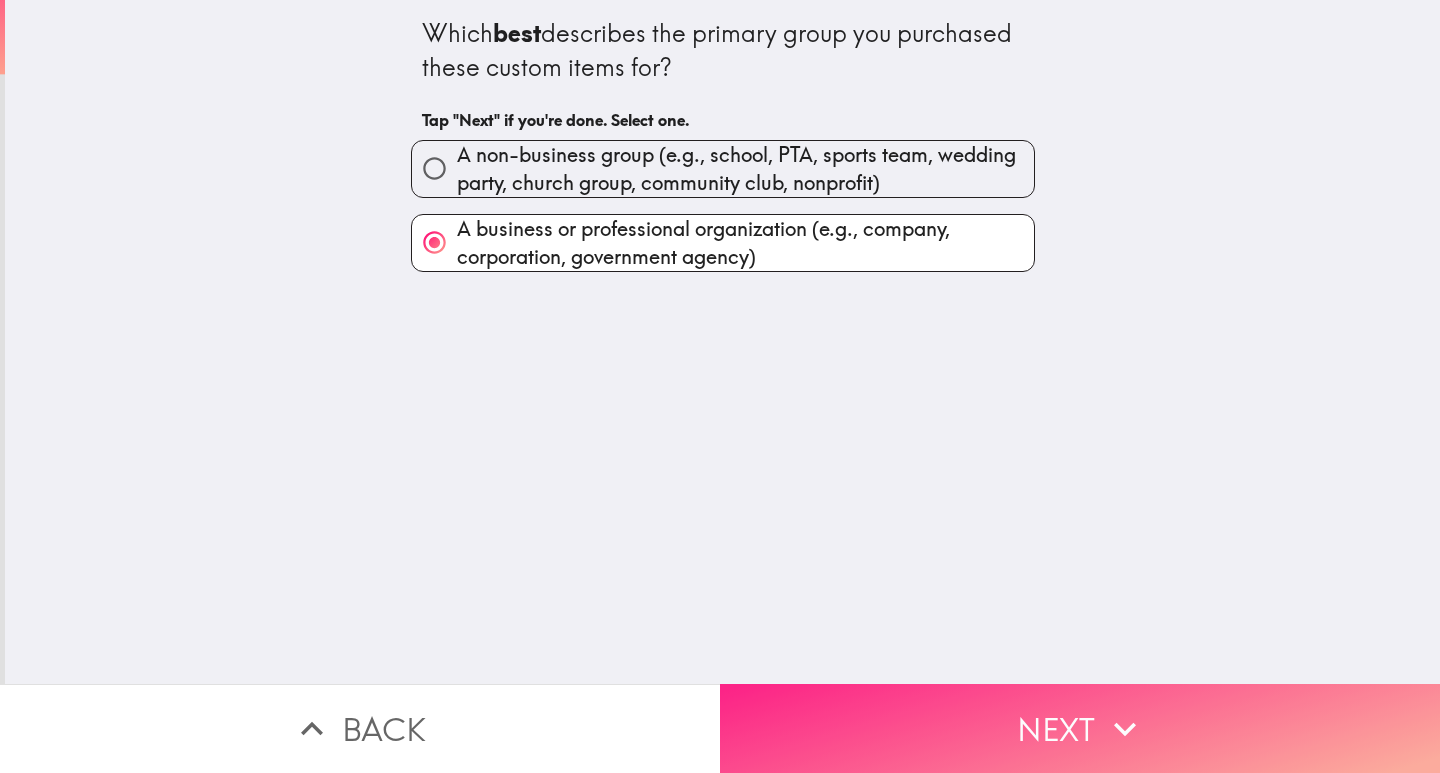 click on "Next" at bounding box center [1080, 728] 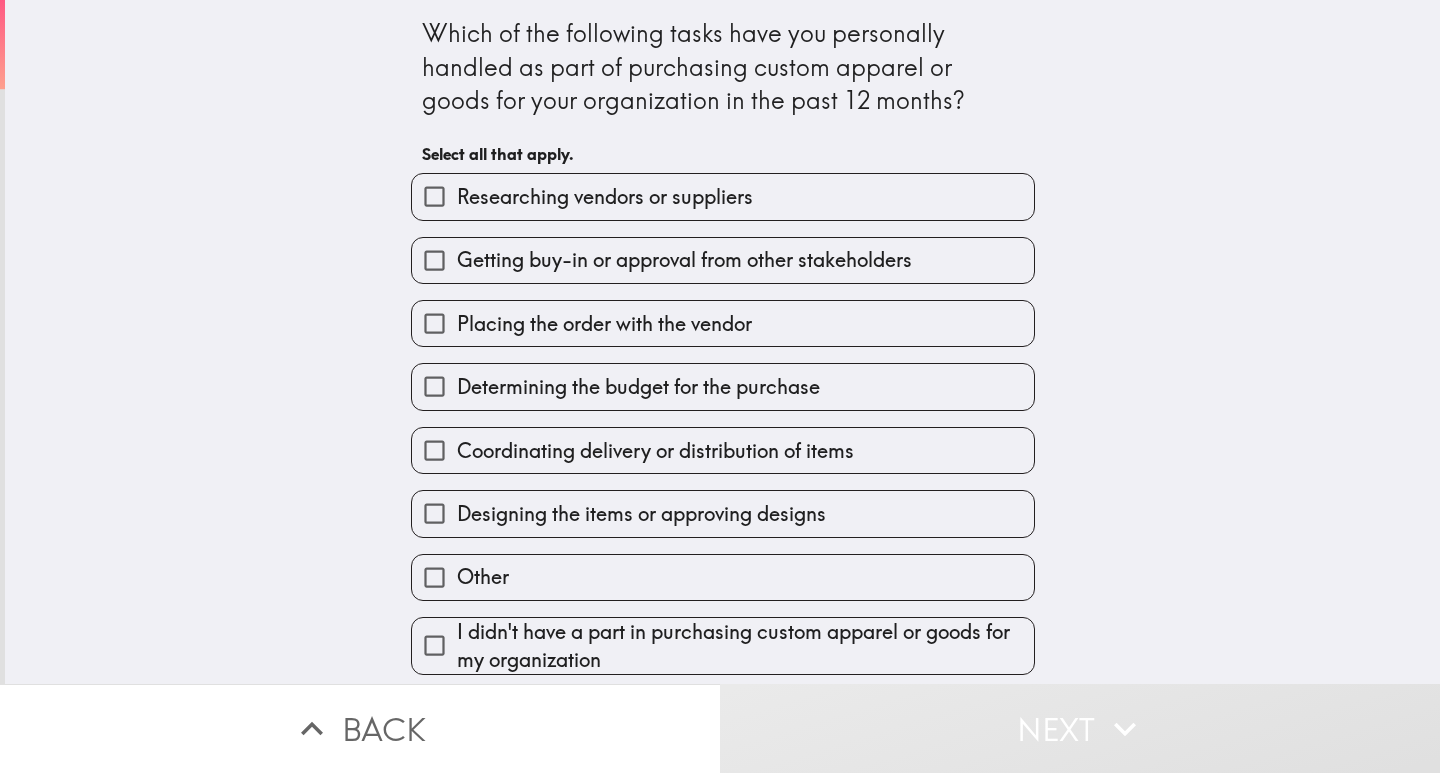 click on "Researching vendors or suppliers" at bounding box center [605, 197] 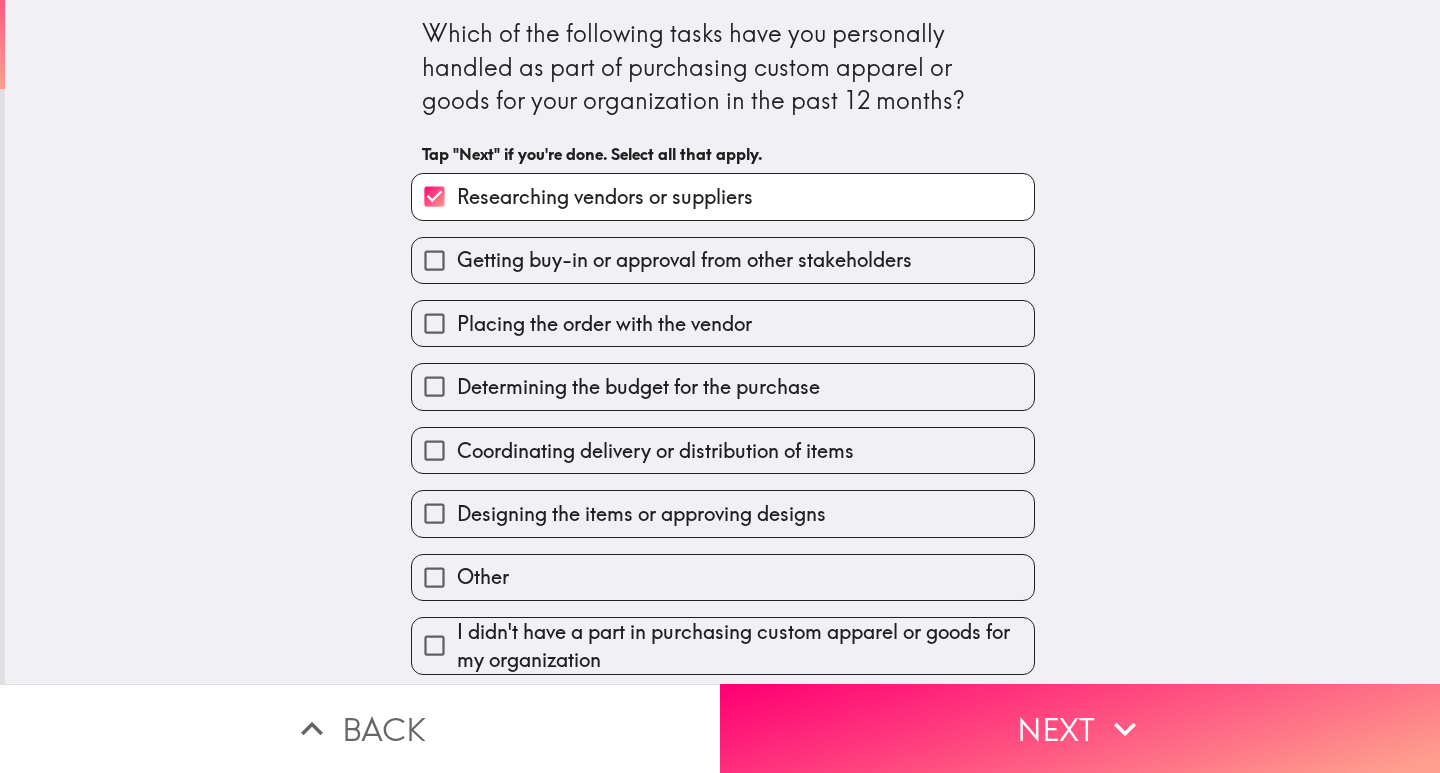 click on "Getting buy-in or approval from other stakeholders" at bounding box center [723, 260] 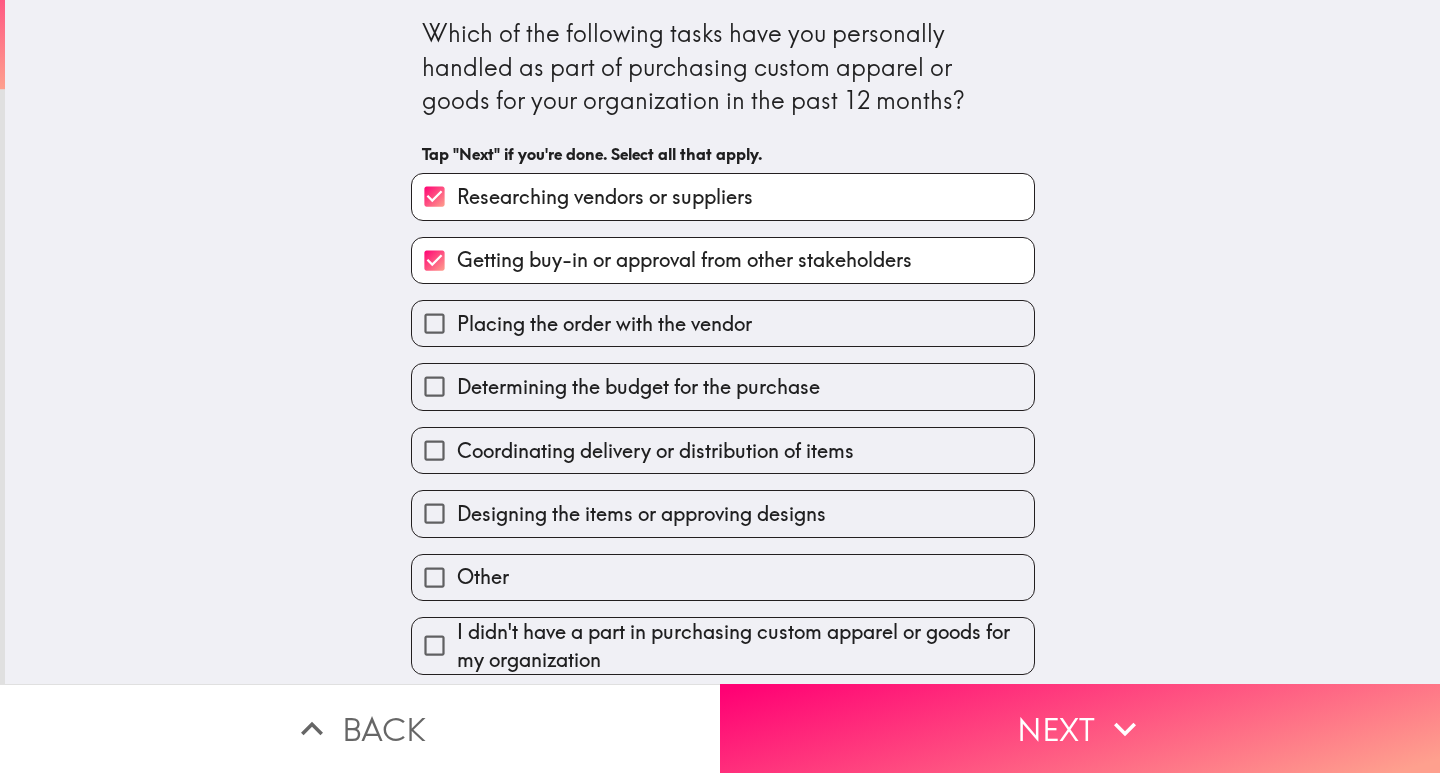 click on "Determining the budget for the purchase" at bounding box center [715, 378] 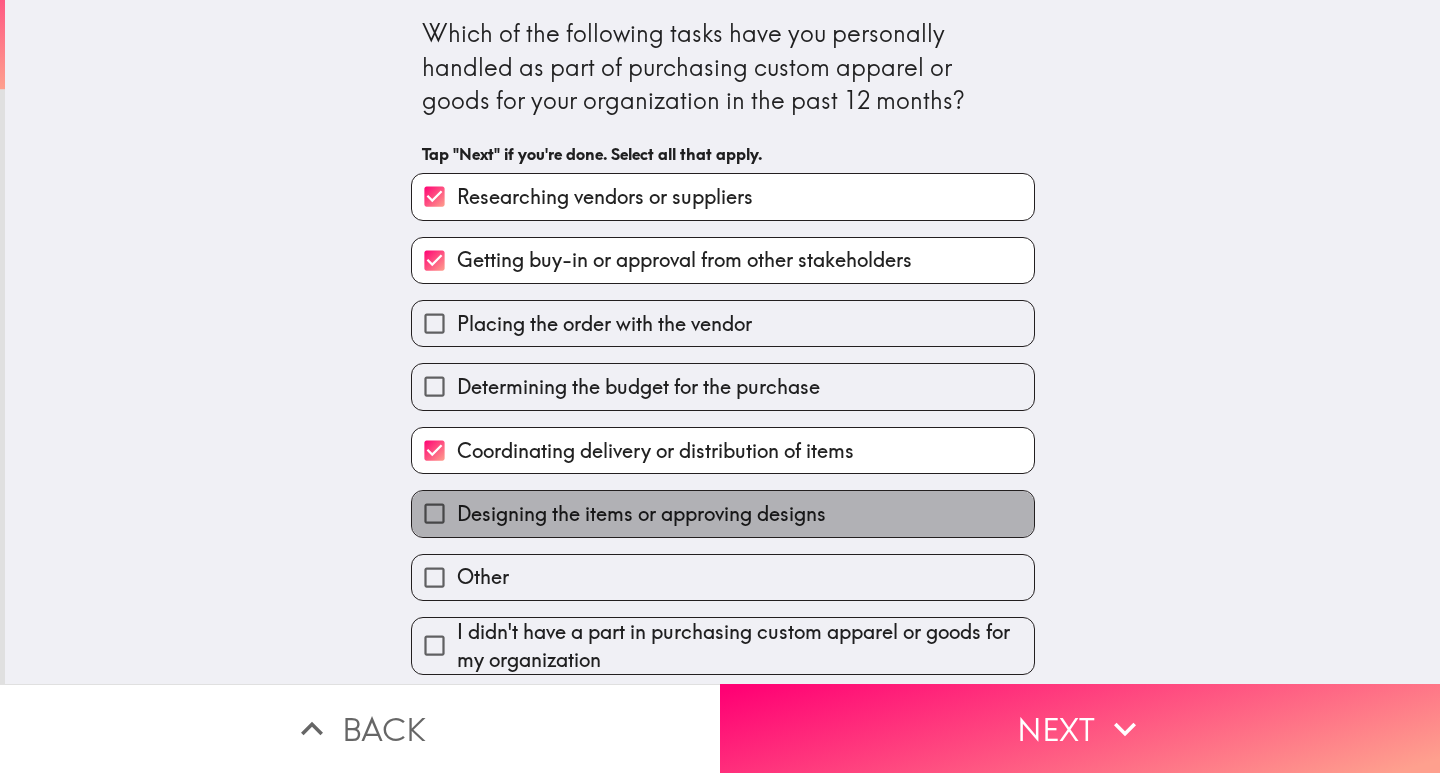 click on "Designing the items or approving designs" at bounding box center (723, 513) 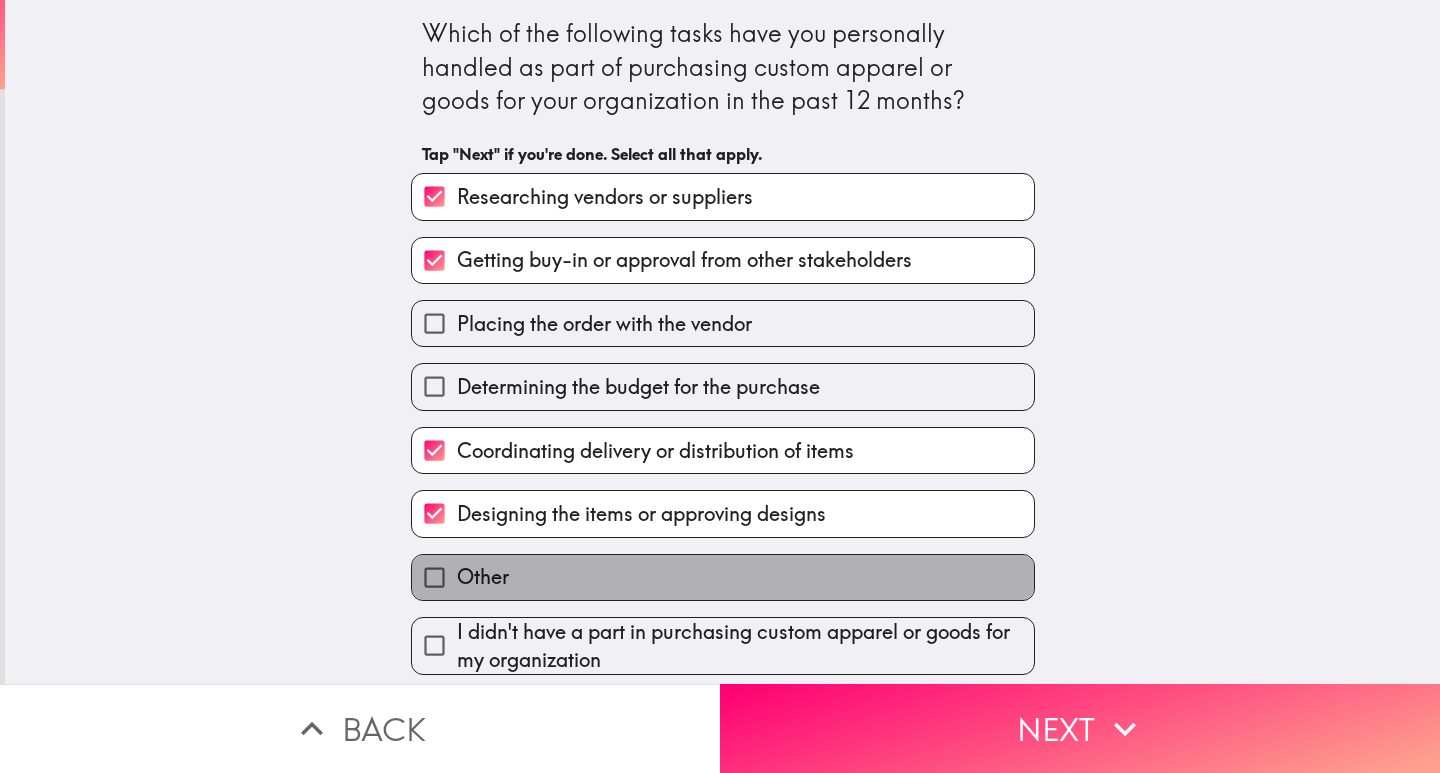 click on "Other" at bounding box center [723, 577] 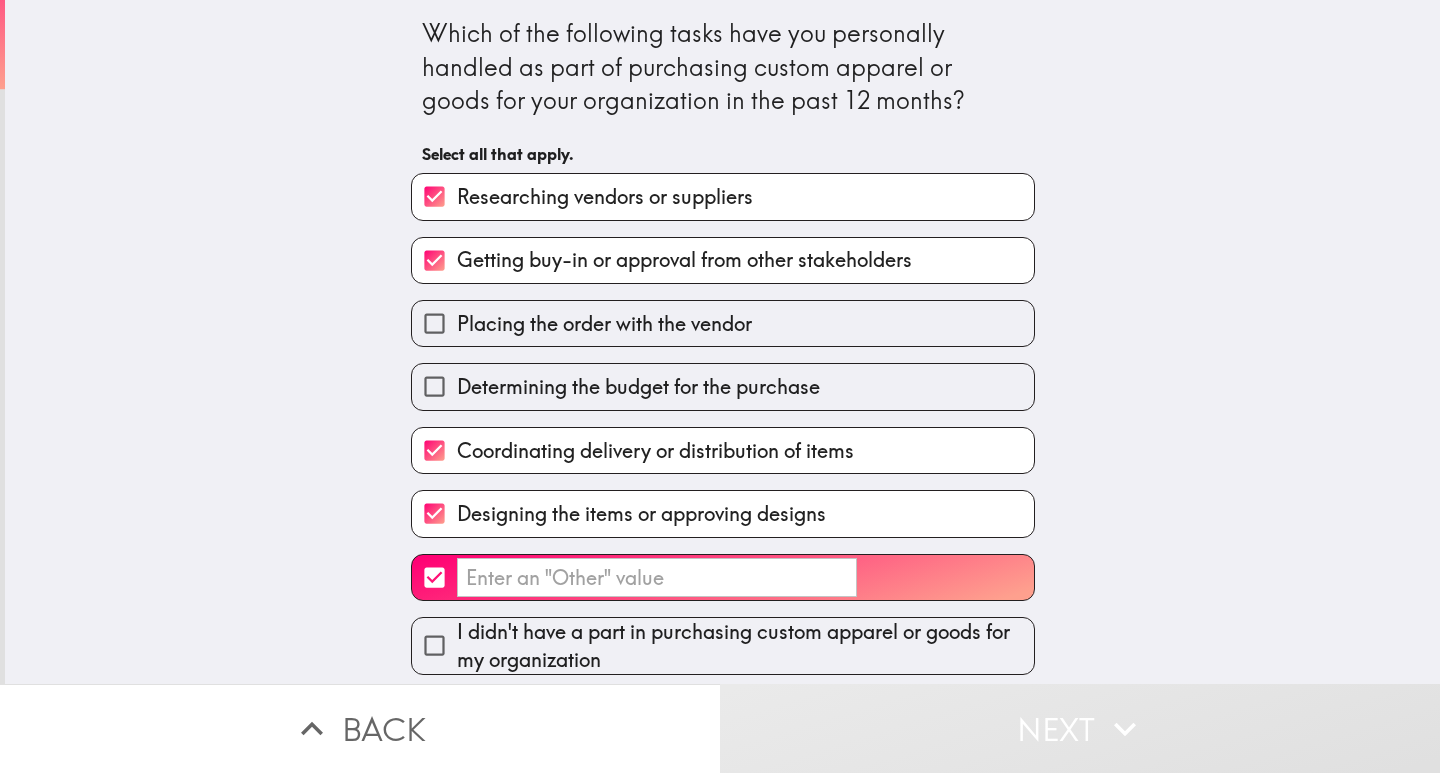 click on "​" at bounding box center (657, 577) 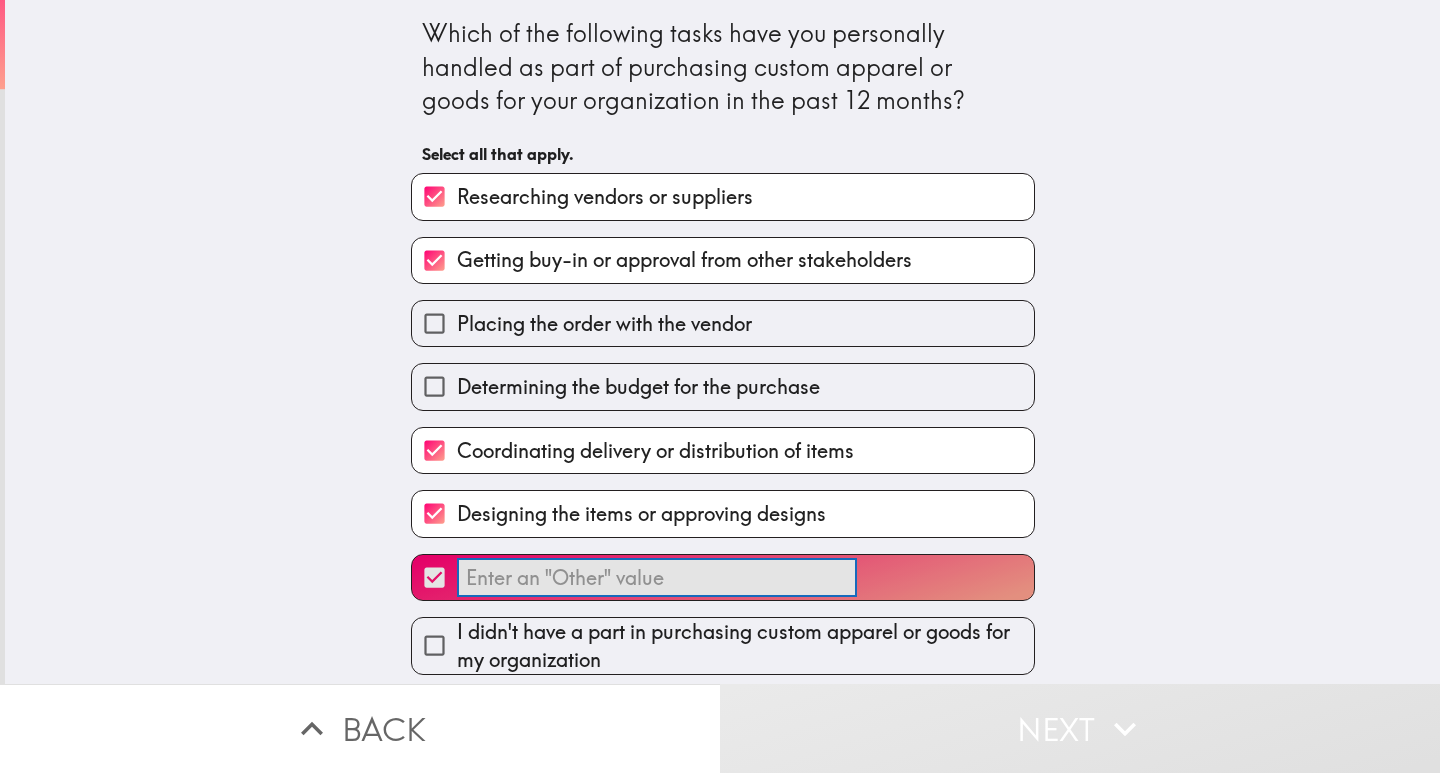 click on "​" at bounding box center (434, 577) 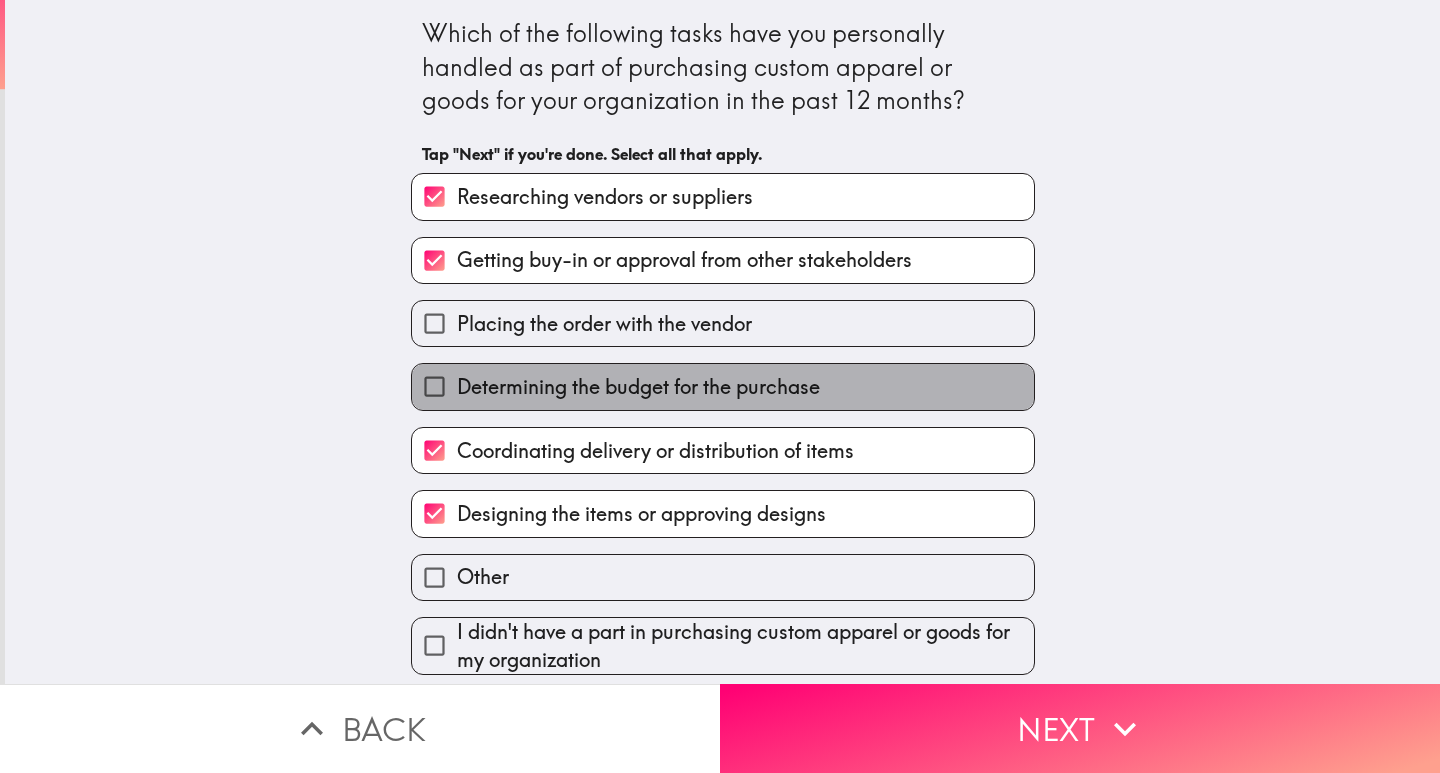 click on "Determining the budget for the purchase" at bounding box center (638, 387) 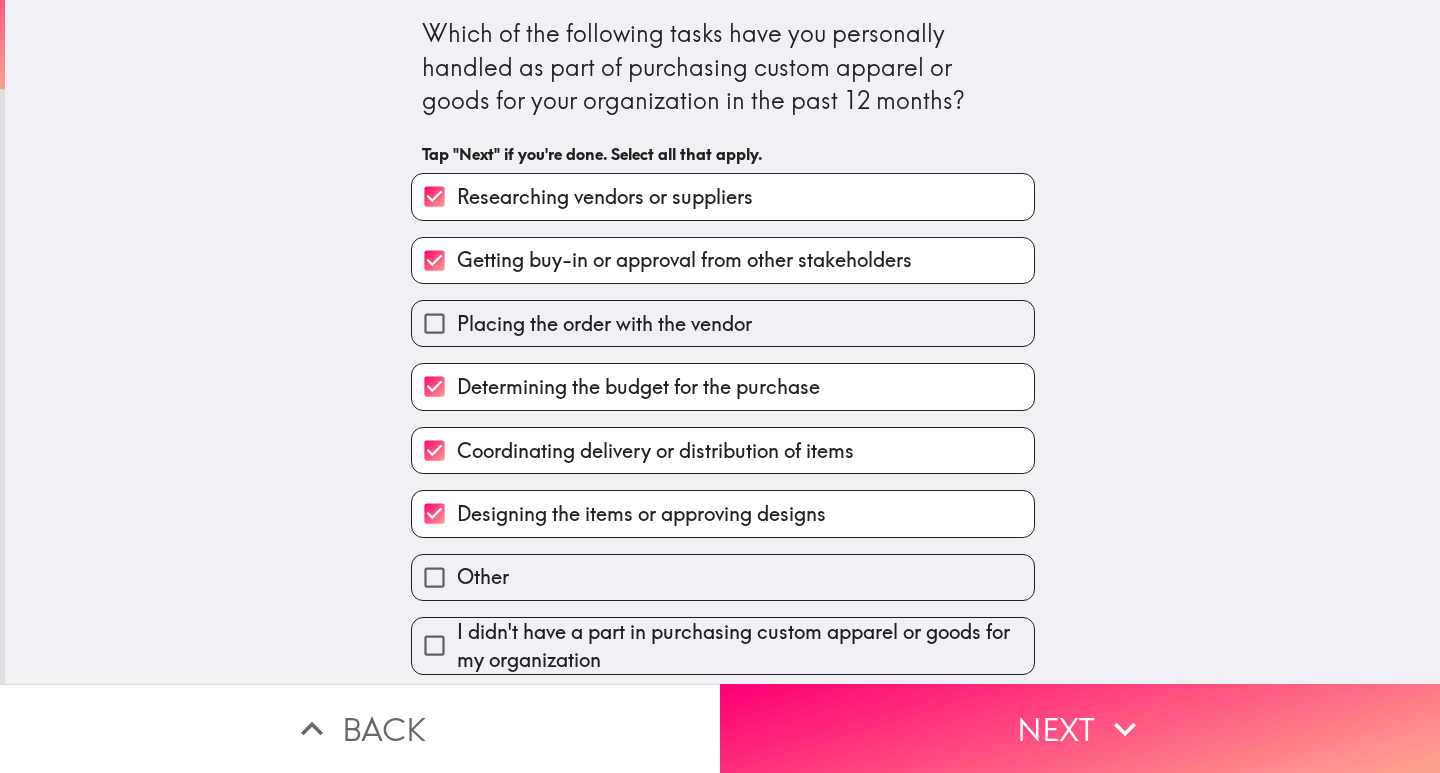 click on "Placing the order with the vendor" at bounding box center [604, 324] 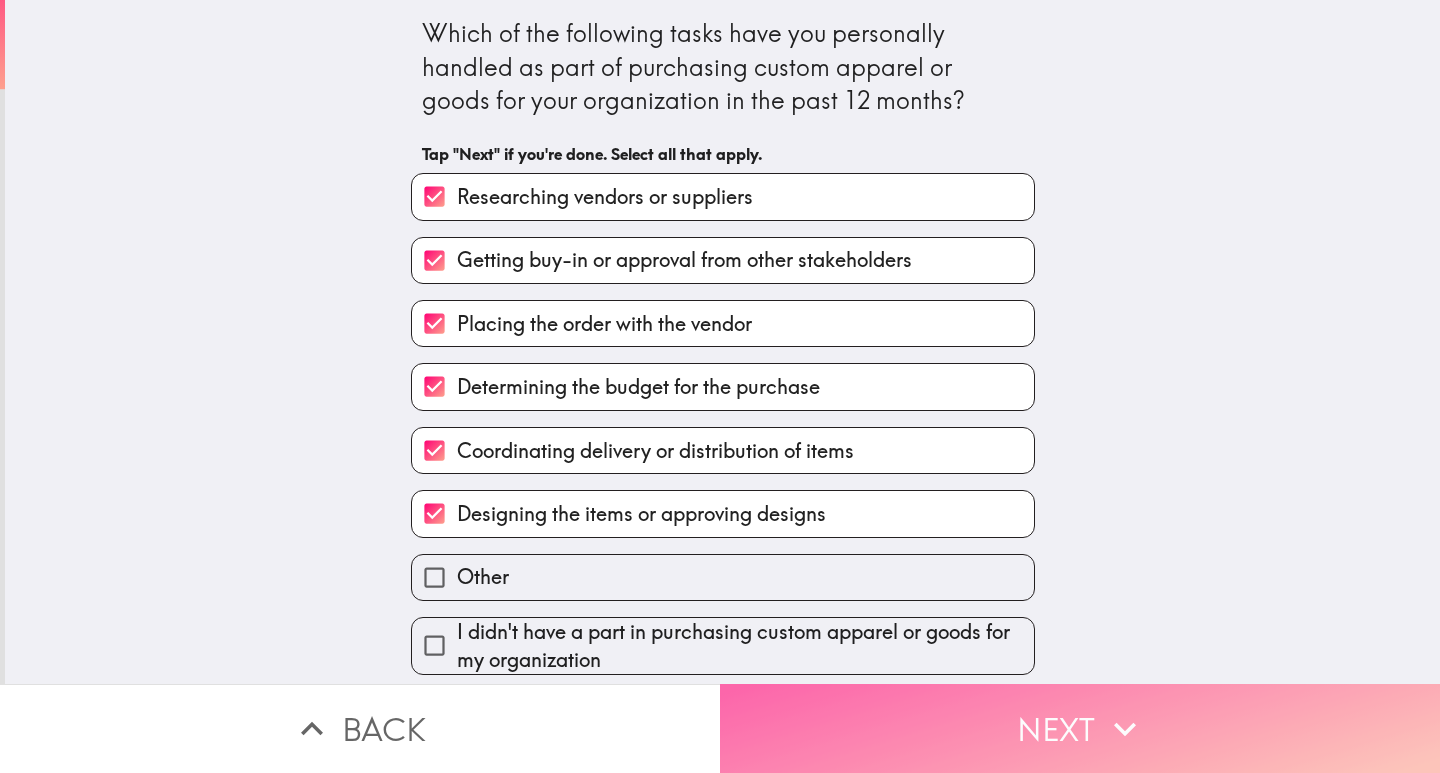 click on "Next" at bounding box center [1080, 728] 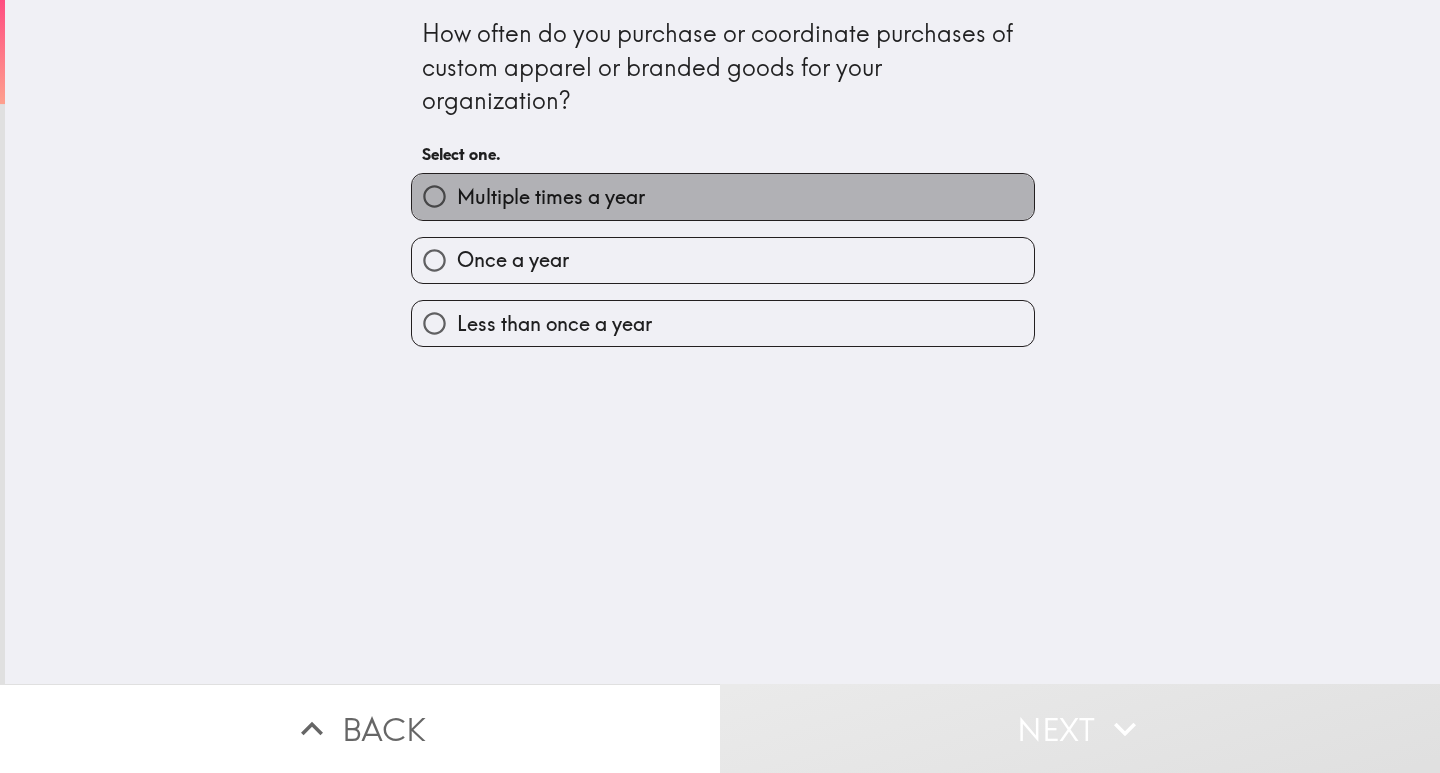 click on "Multiple times a year" at bounding box center (551, 197) 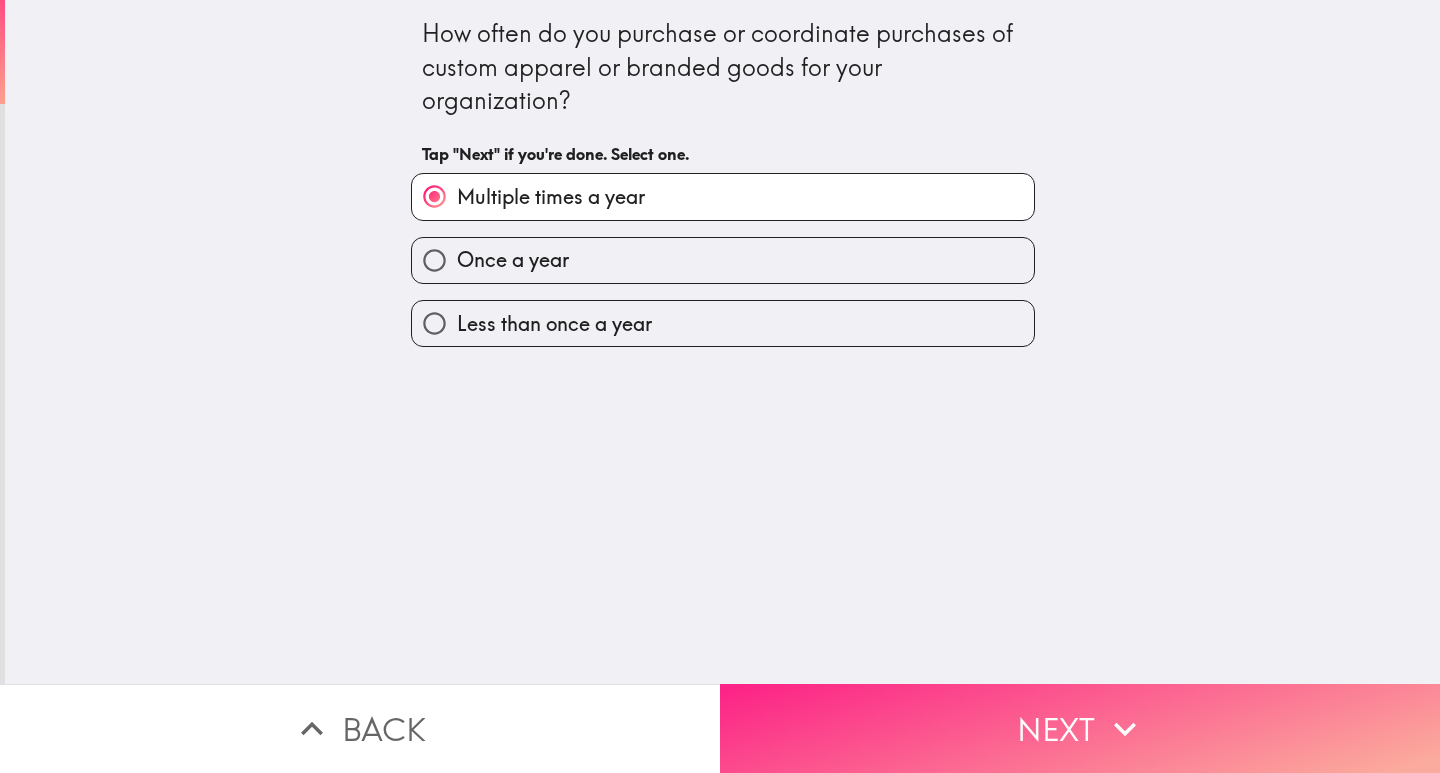 click on "Next" at bounding box center (1080, 728) 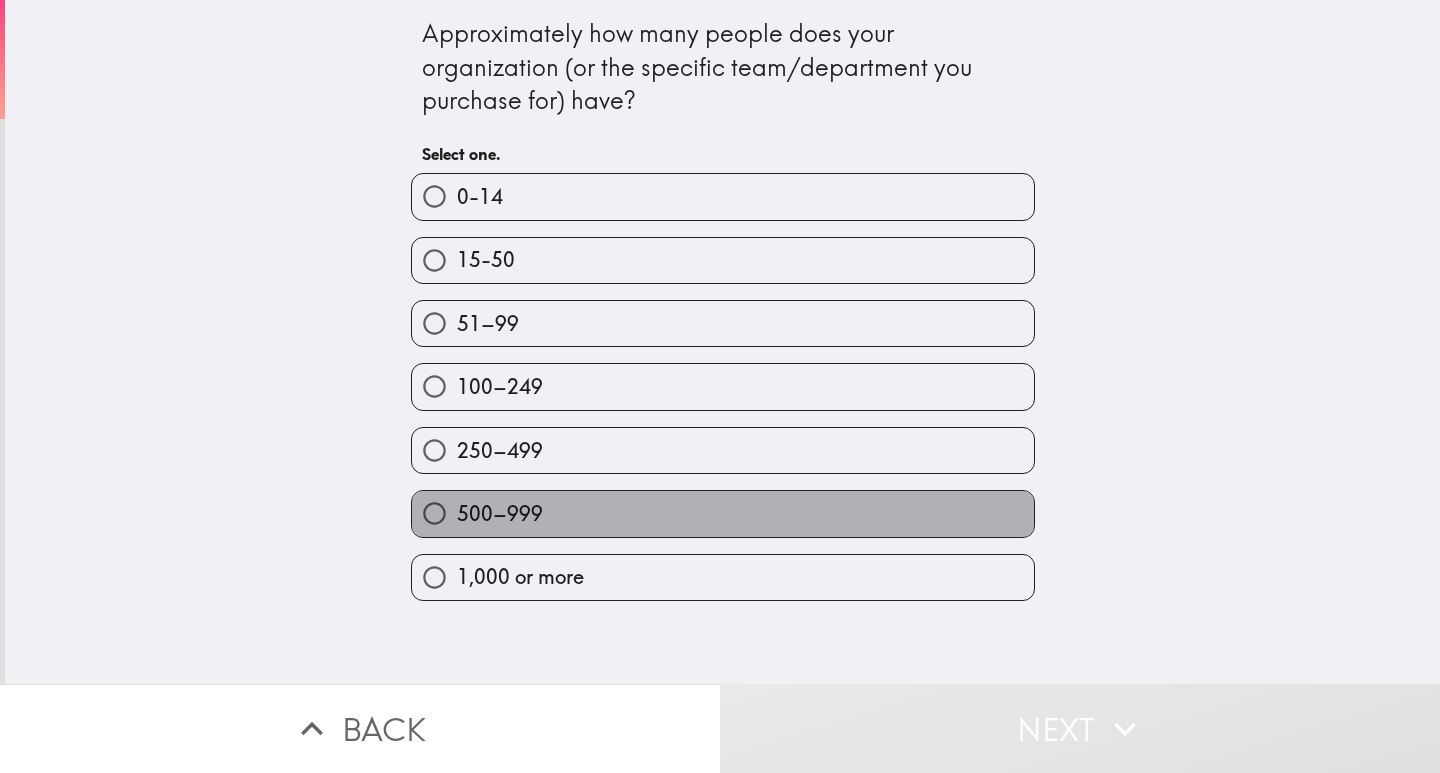 click on "500–999" at bounding box center [500, 514] 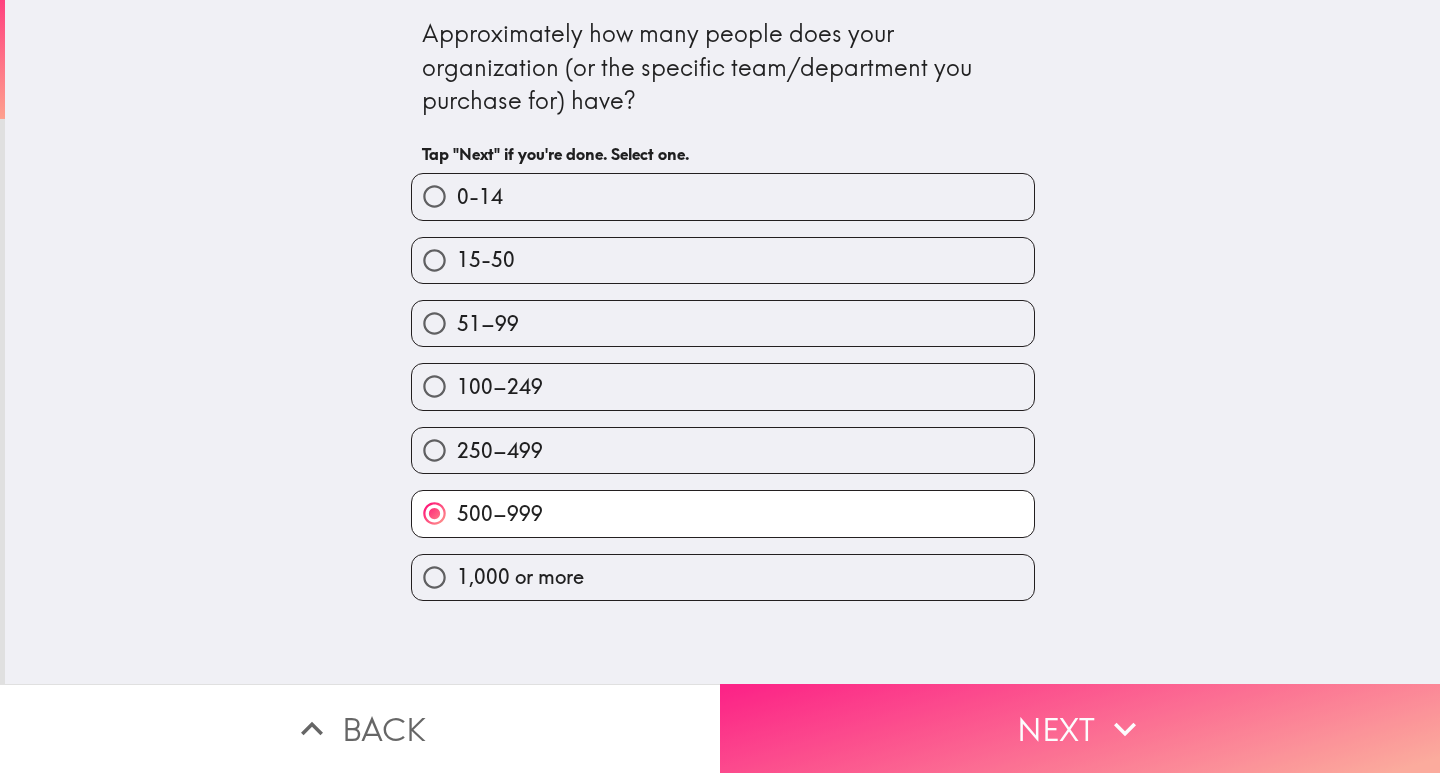 click on "Next" at bounding box center (1080, 728) 